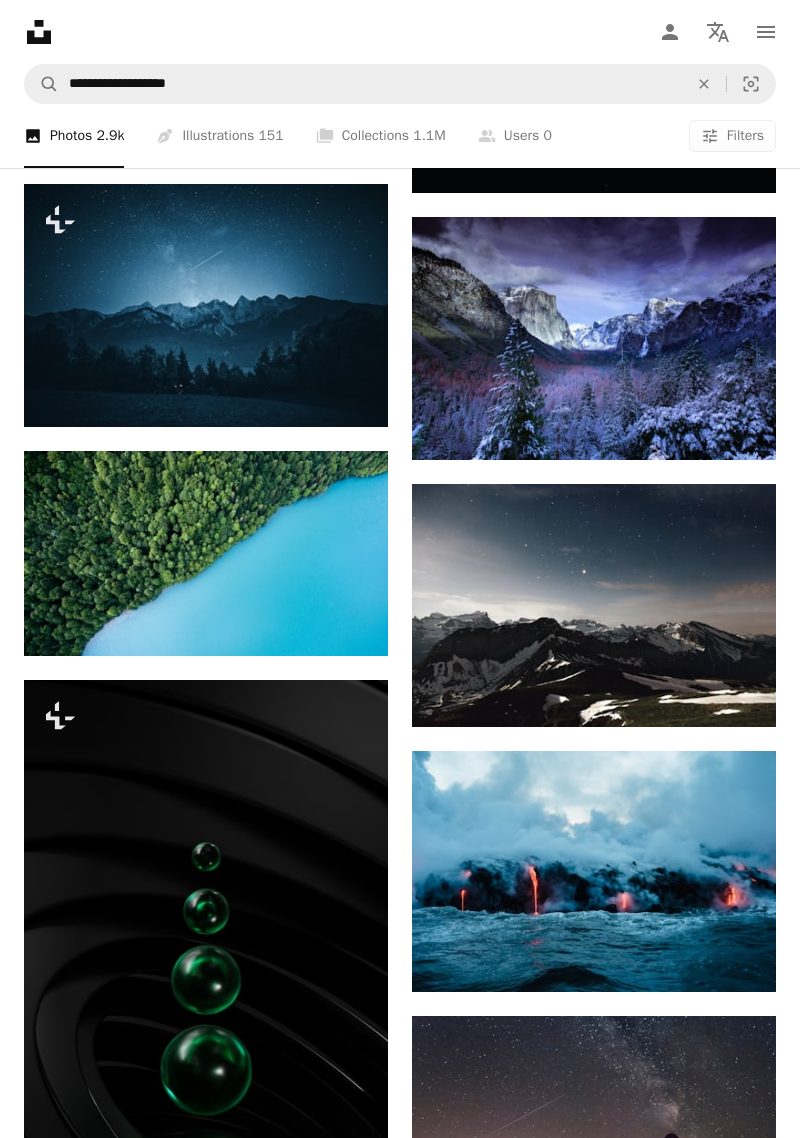 scroll, scrollTop: 1395, scrollLeft: 0, axis: vertical 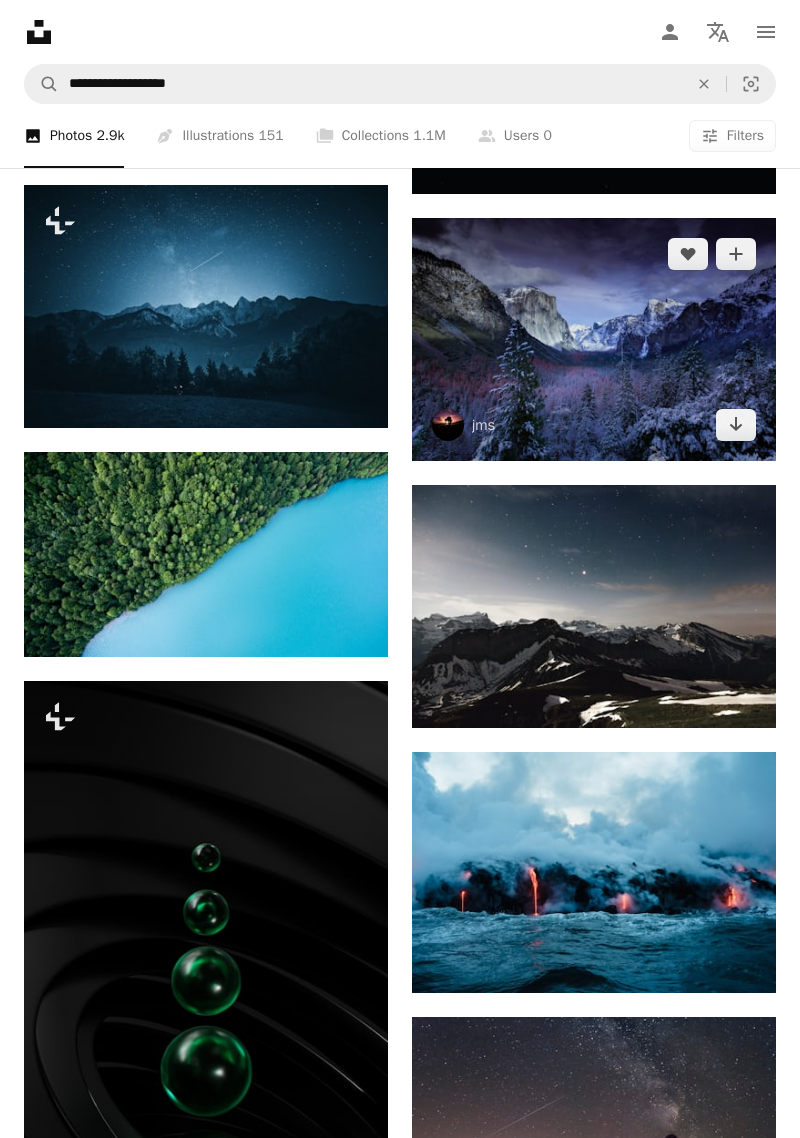click at bounding box center [594, 339] 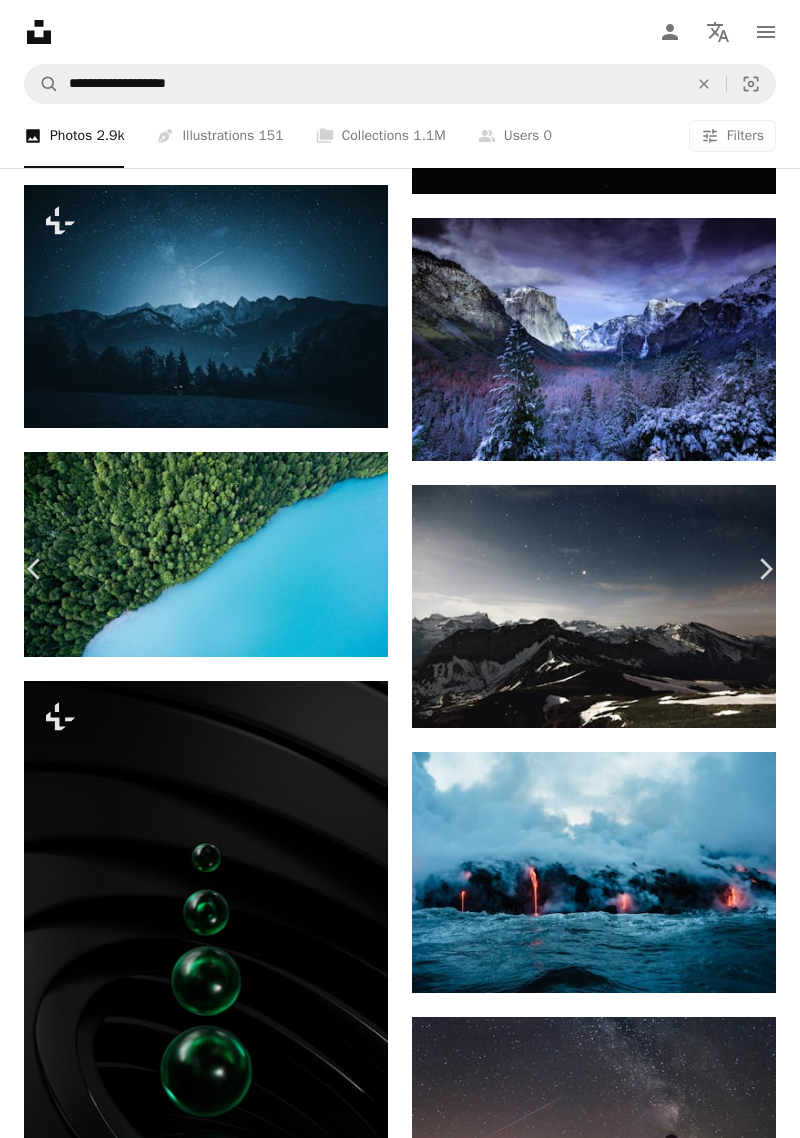 click on "Download free" at bounding box center [601, 3561] 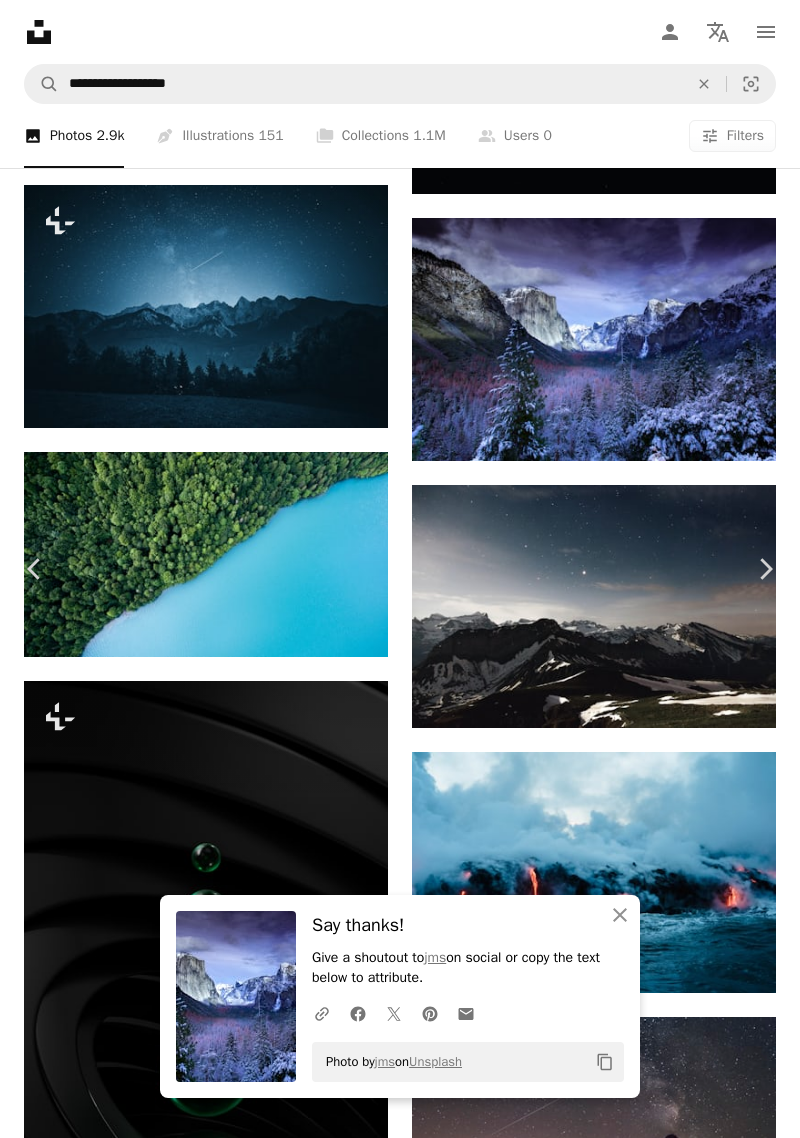 scroll, scrollTop: 2759, scrollLeft: 0, axis: vertical 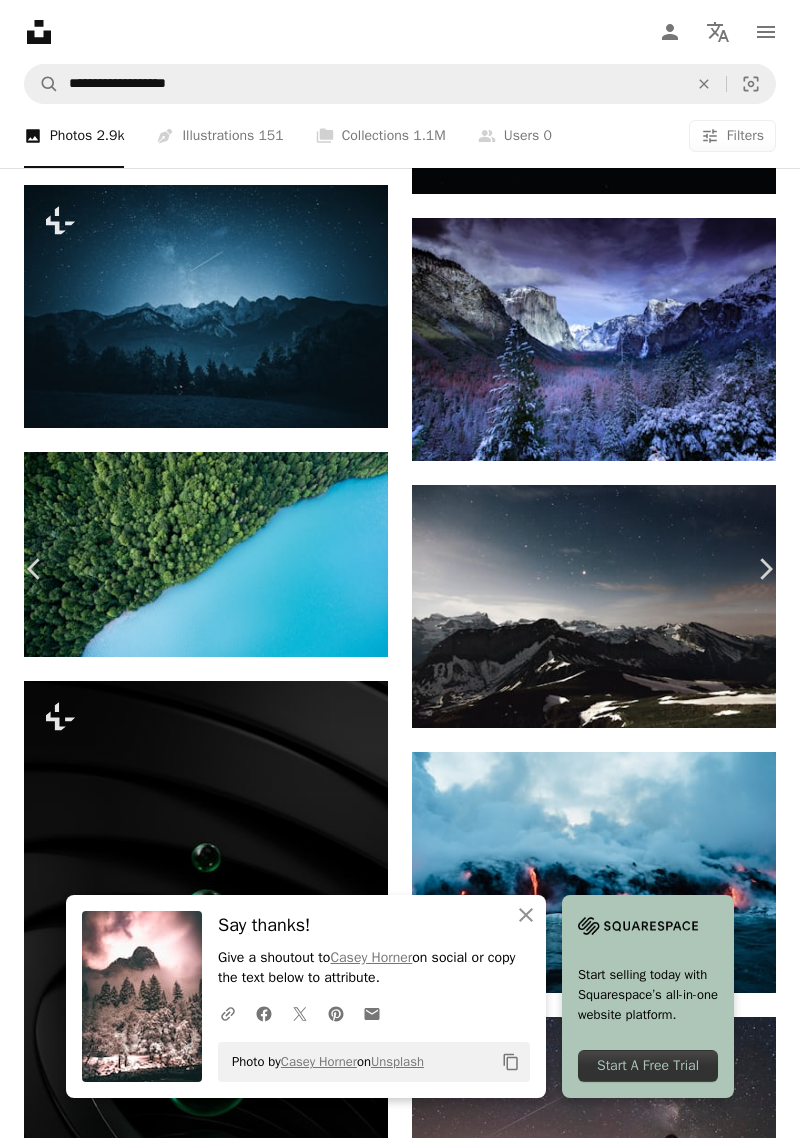 click at bounding box center [548, 3739] 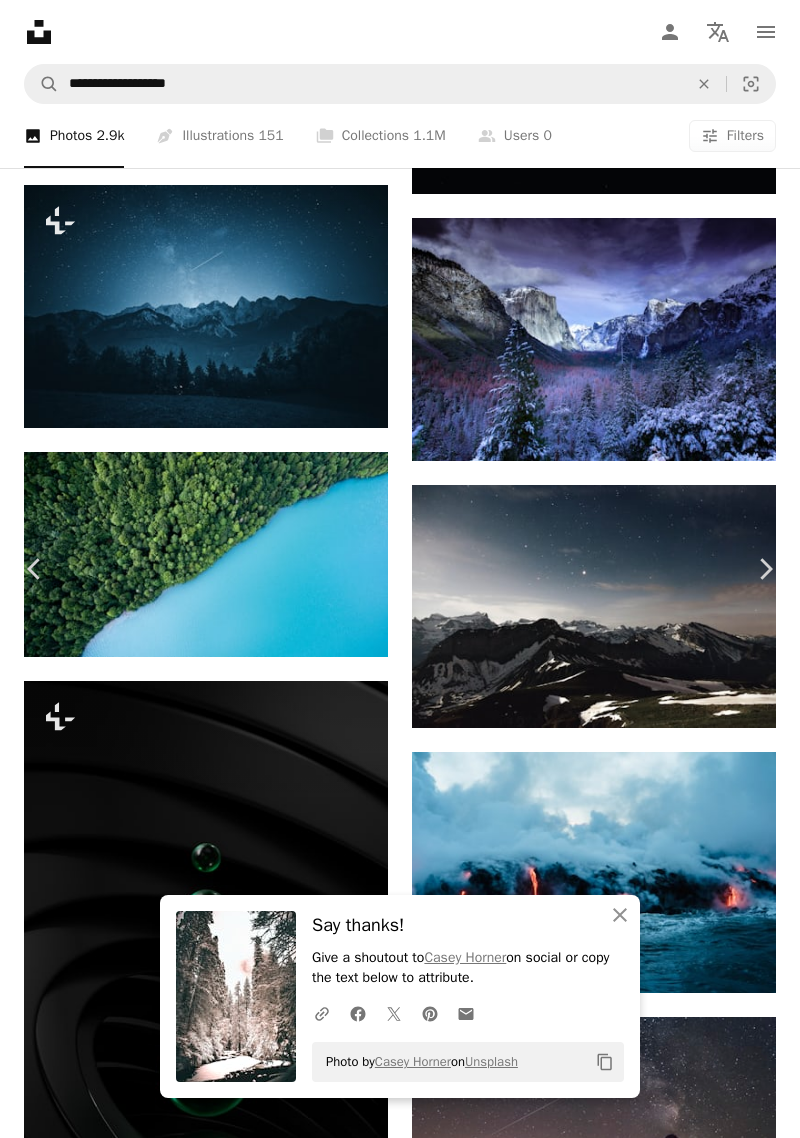 scroll, scrollTop: 3284, scrollLeft: 0, axis: vertical 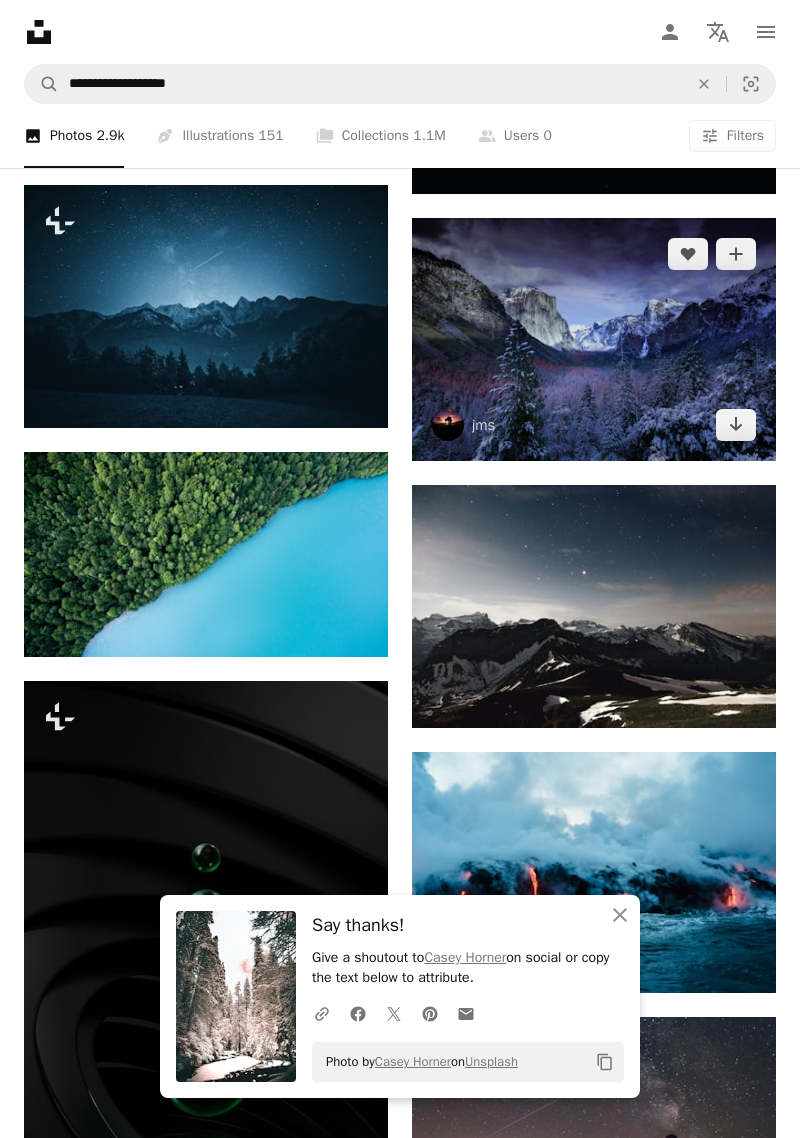 click at bounding box center (594, 339) 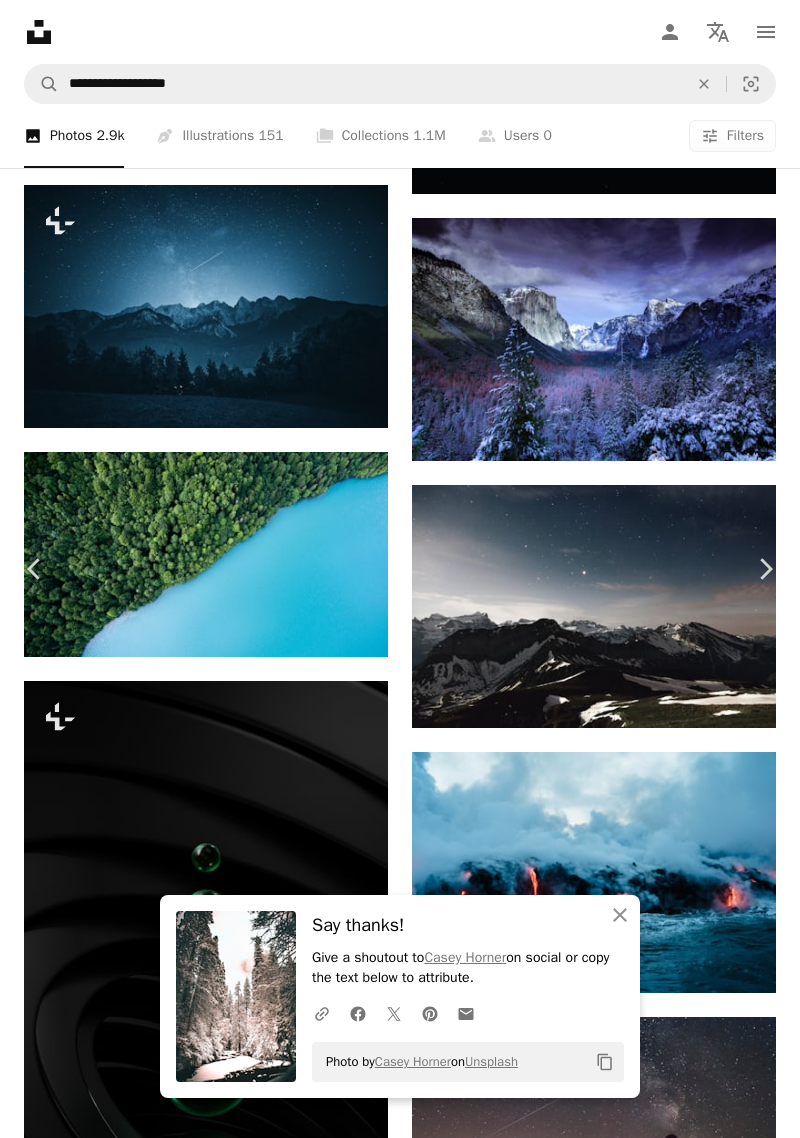 scroll, scrollTop: 29882, scrollLeft: 0, axis: vertical 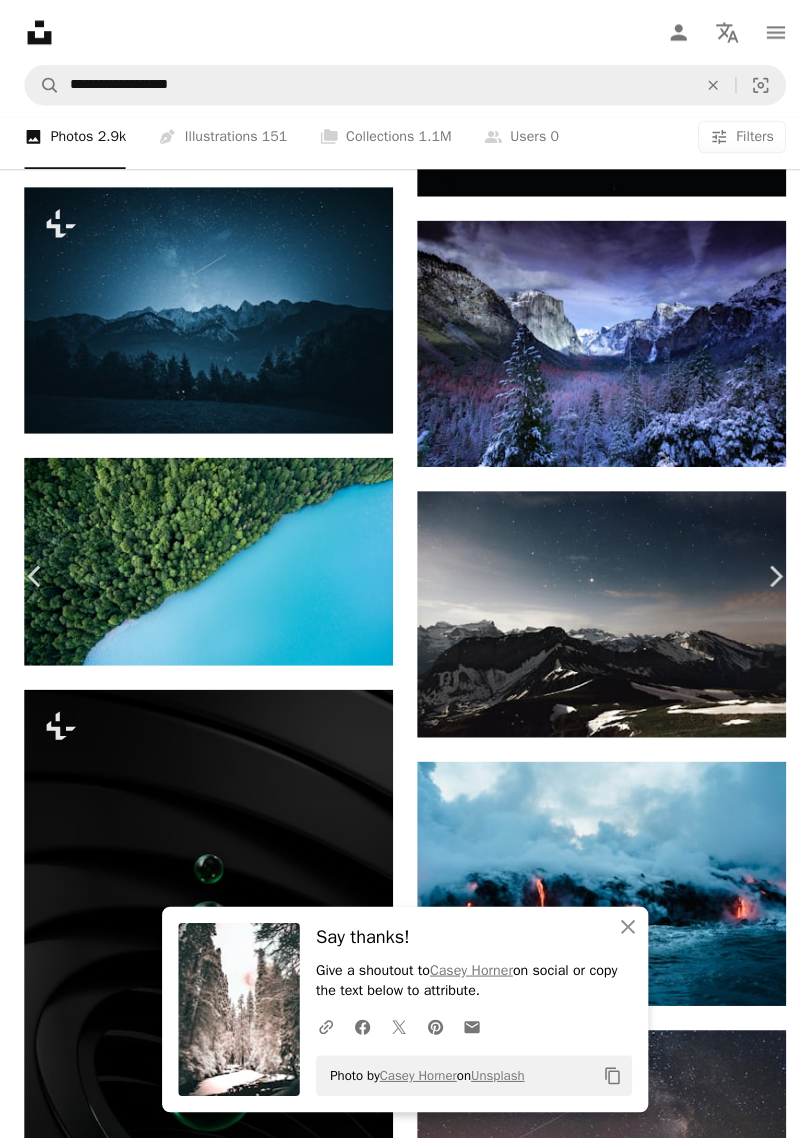 click on "panoramic" at bounding box center [375, 7063] 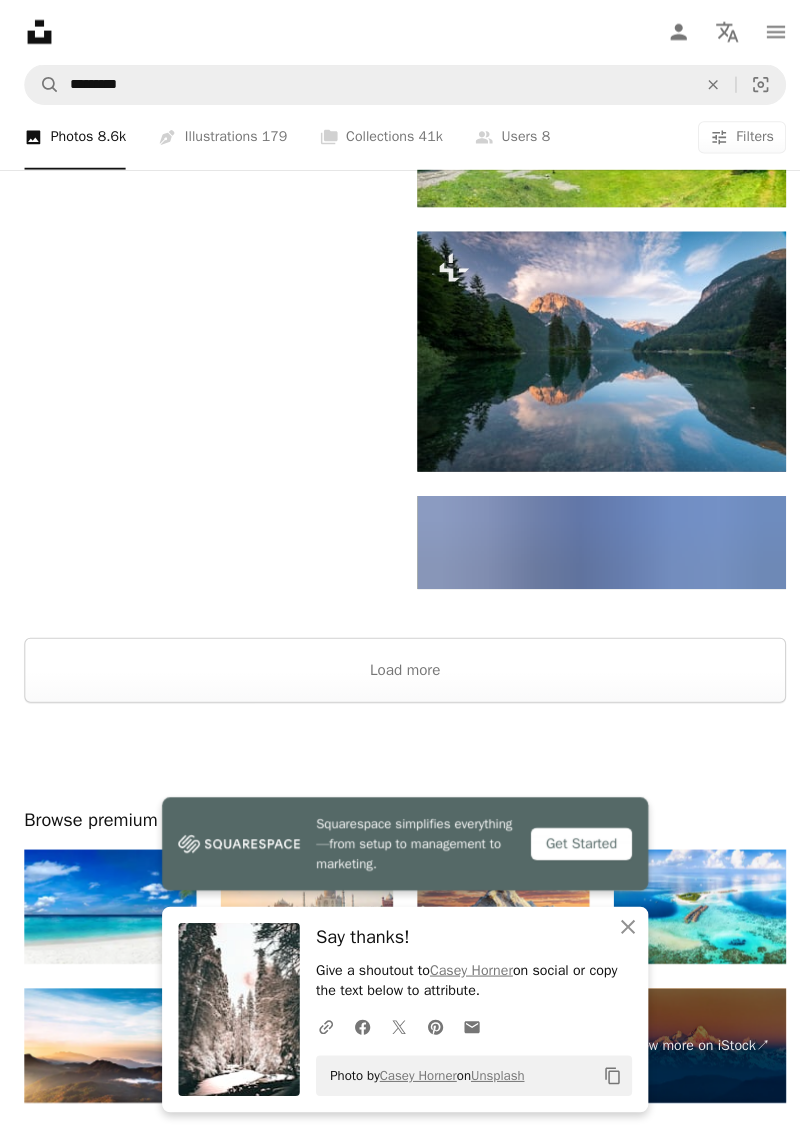 scroll, scrollTop: 2132, scrollLeft: 0, axis: vertical 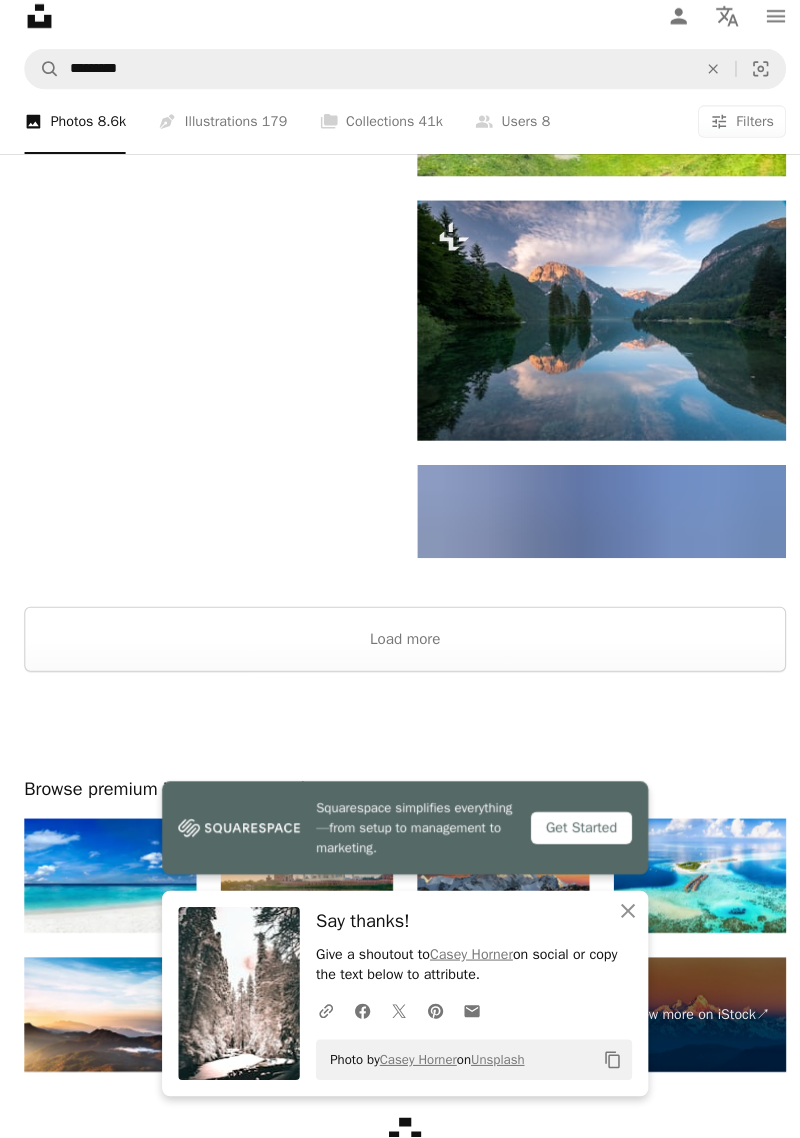 click at bounding box center [236, 996] 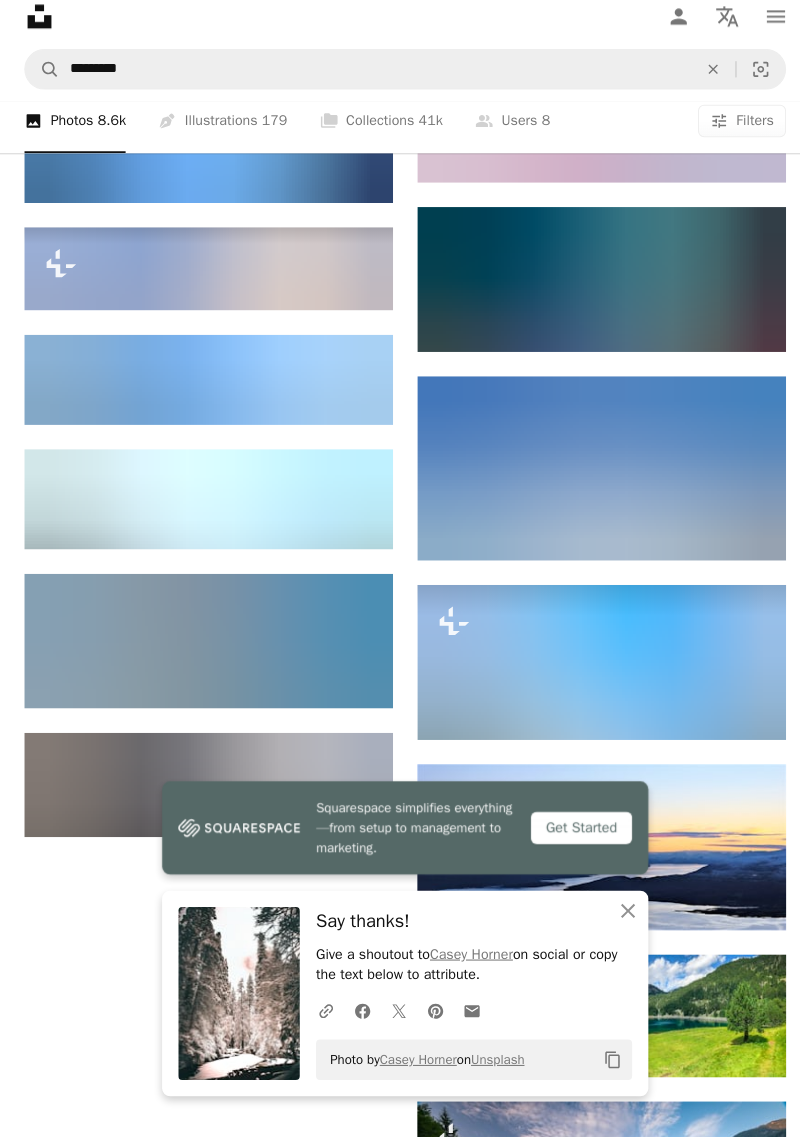 scroll, scrollTop: 1276, scrollLeft: 0, axis: vertical 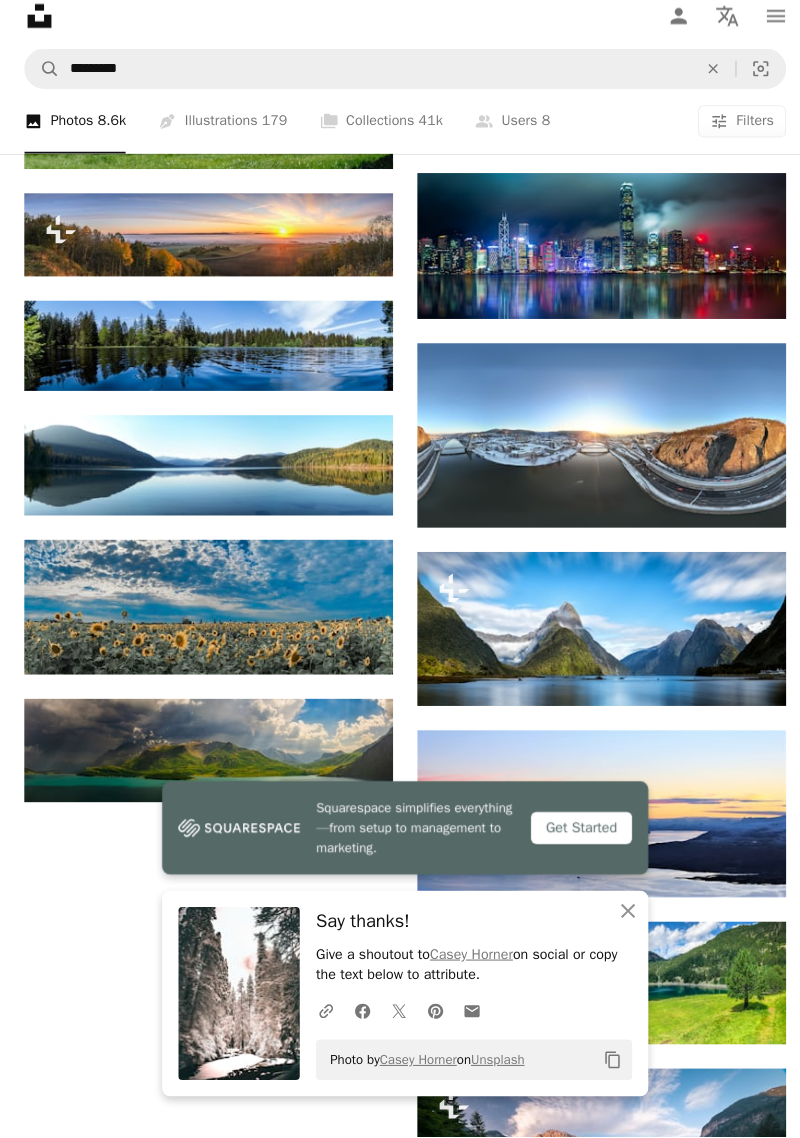 click on "Arrow pointing down" at bounding box center [736, 295] 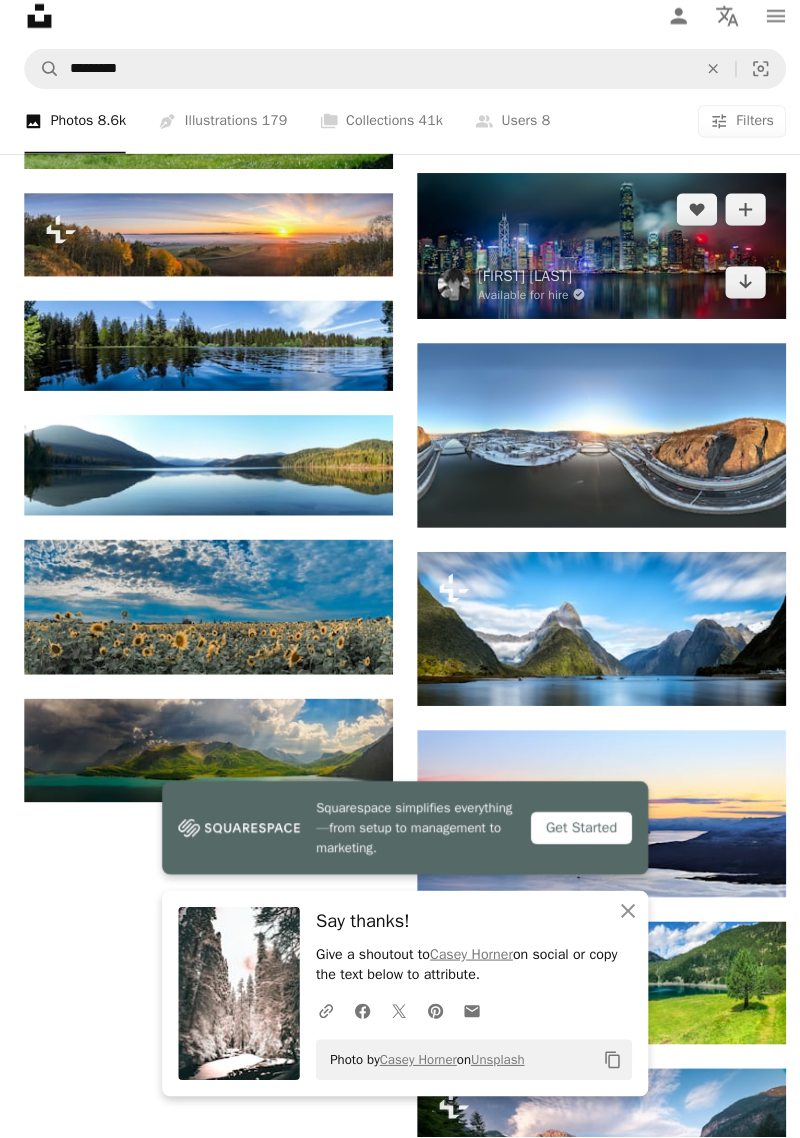 click at bounding box center [594, 259] 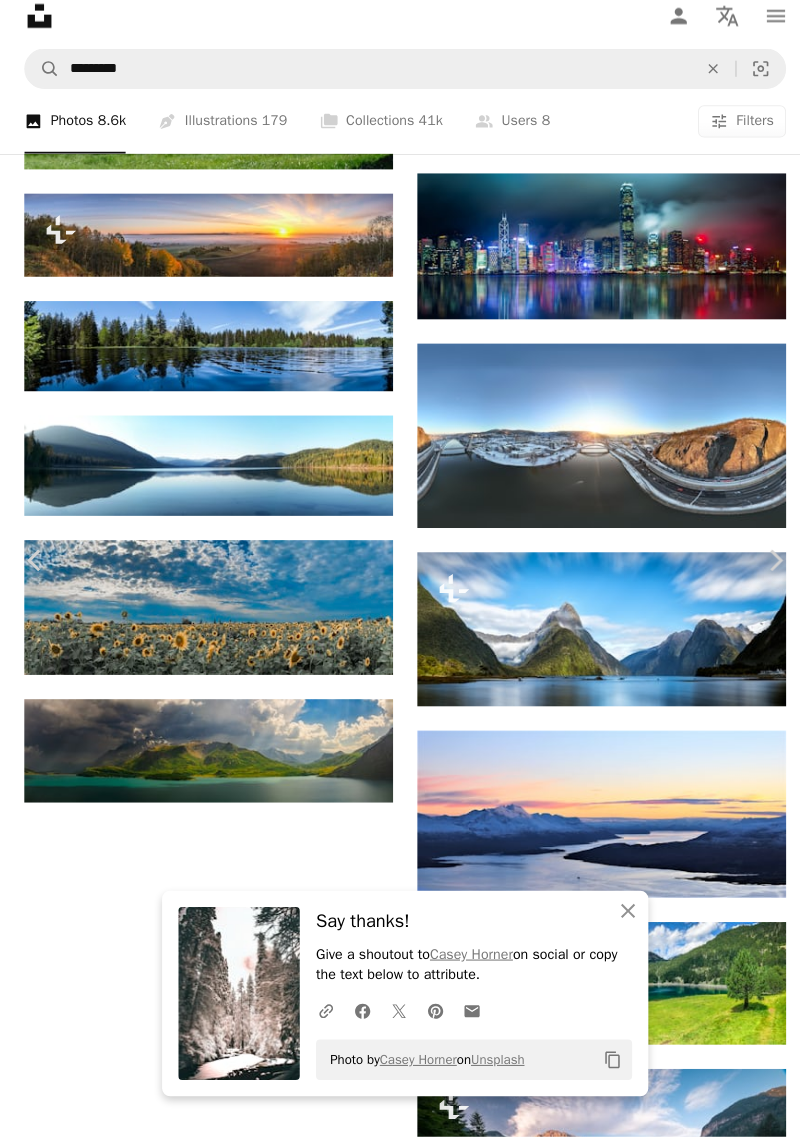 scroll, scrollTop: 1276, scrollLeft: 0, axis: vertical 